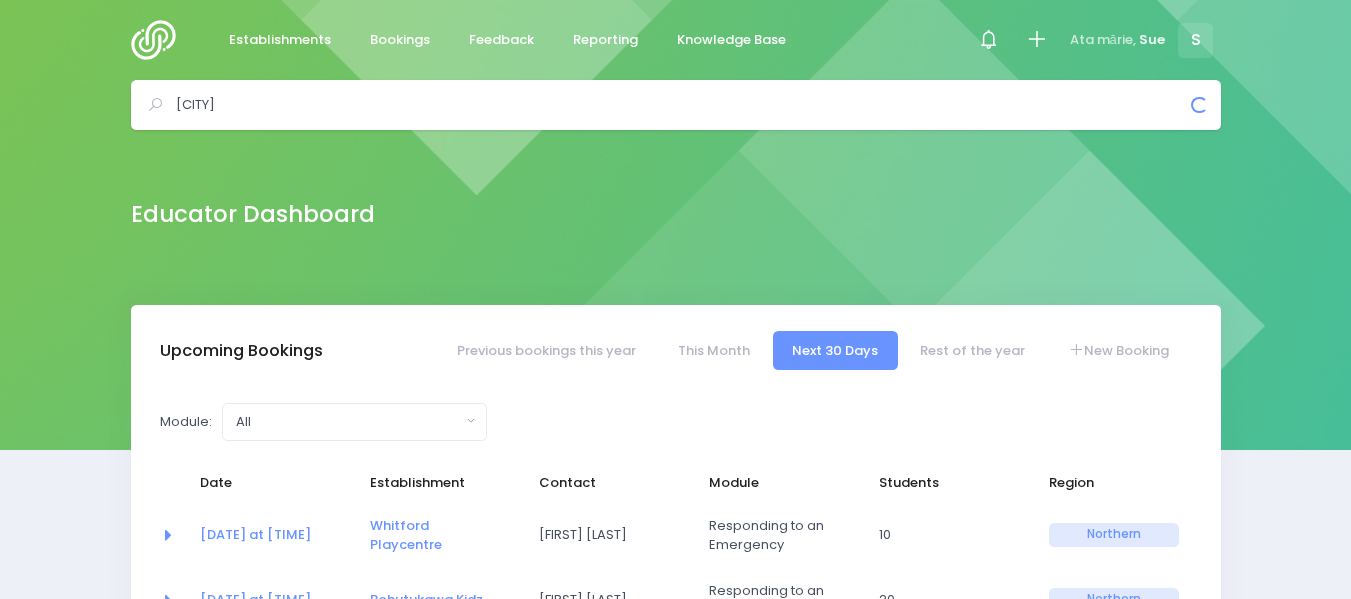 select on "5" 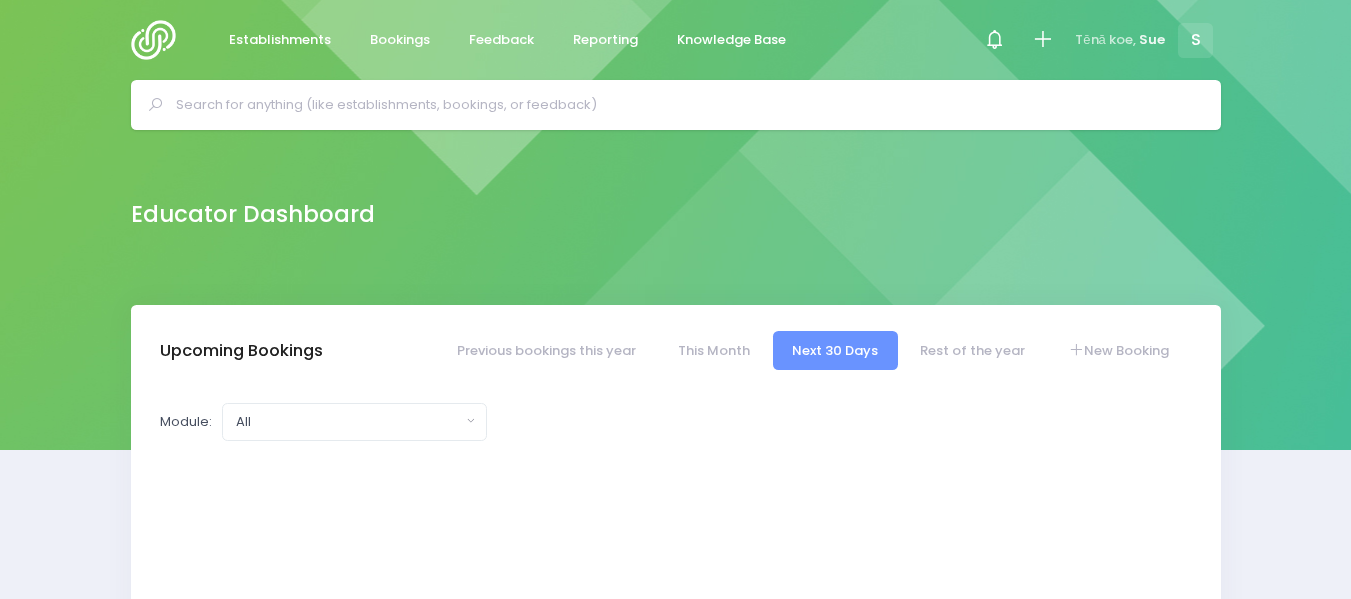 scroll, scrollTop: 0, scrollLeft: 0, axis: both 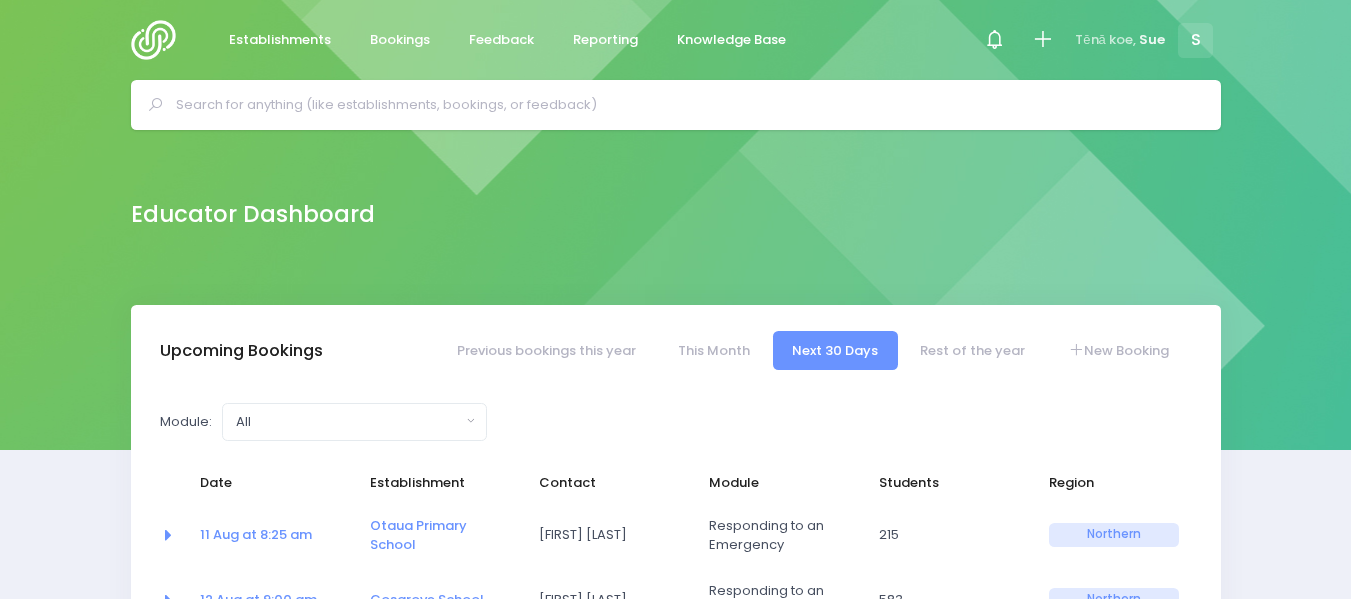 click at bounding box center [684, 105] 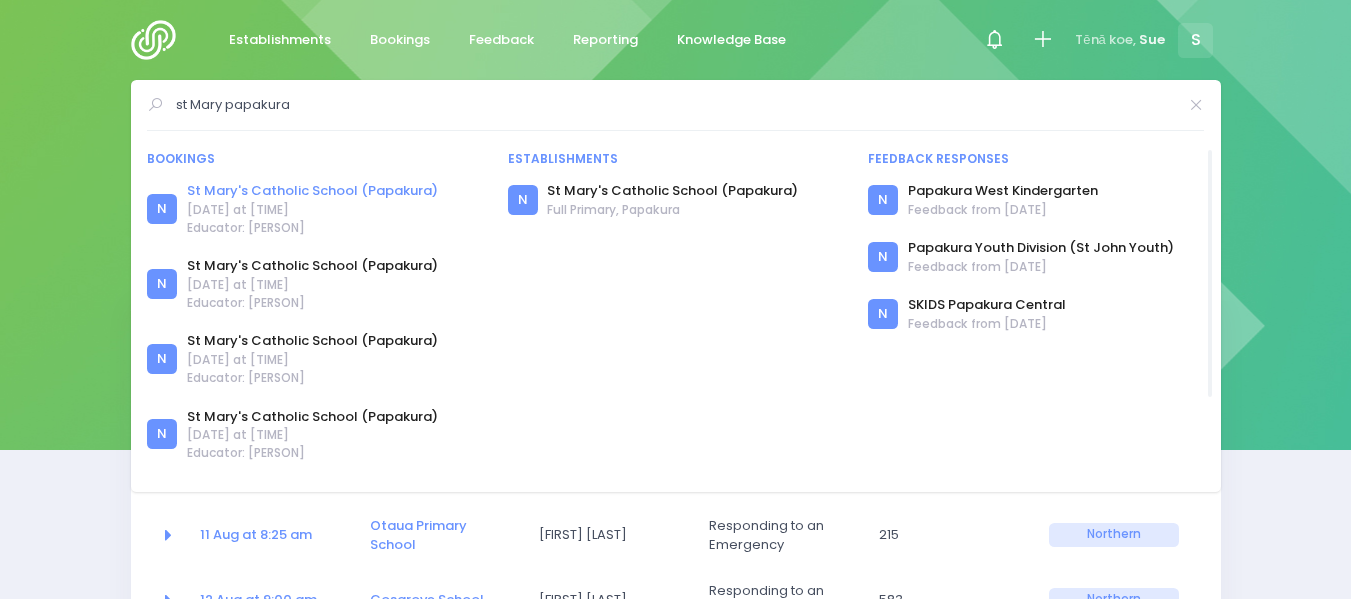 type on "st Mary papakura" 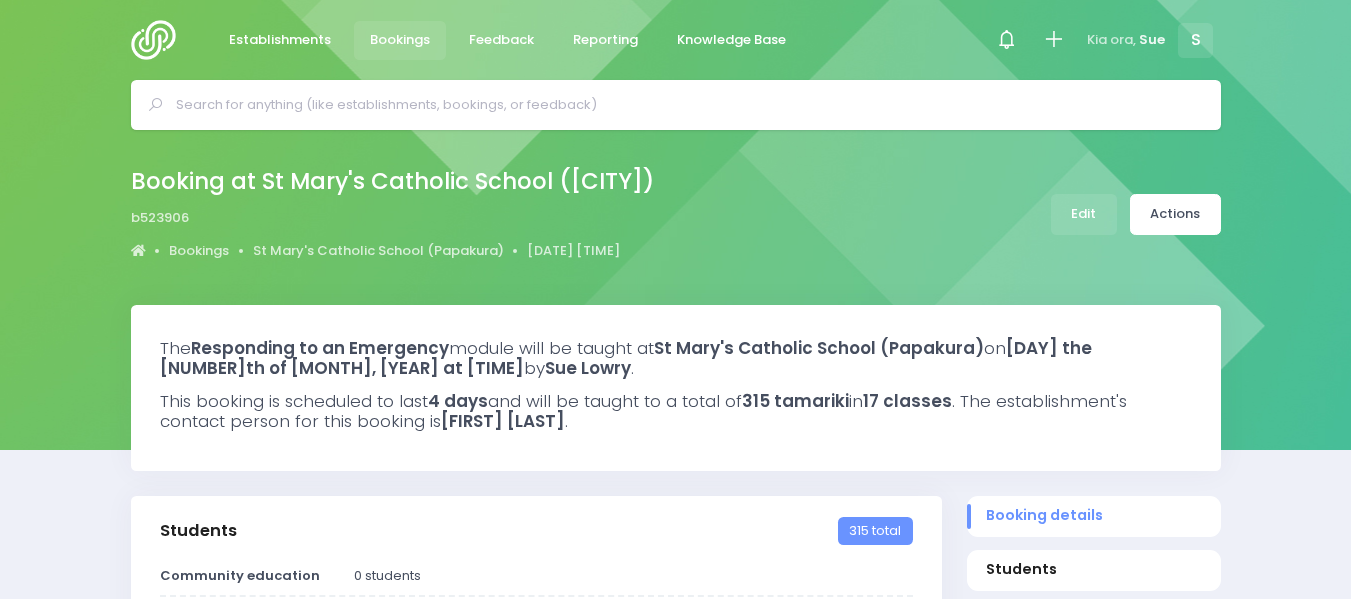 scroll, scrollTop: 0, scrollLeft: 0, axis: both 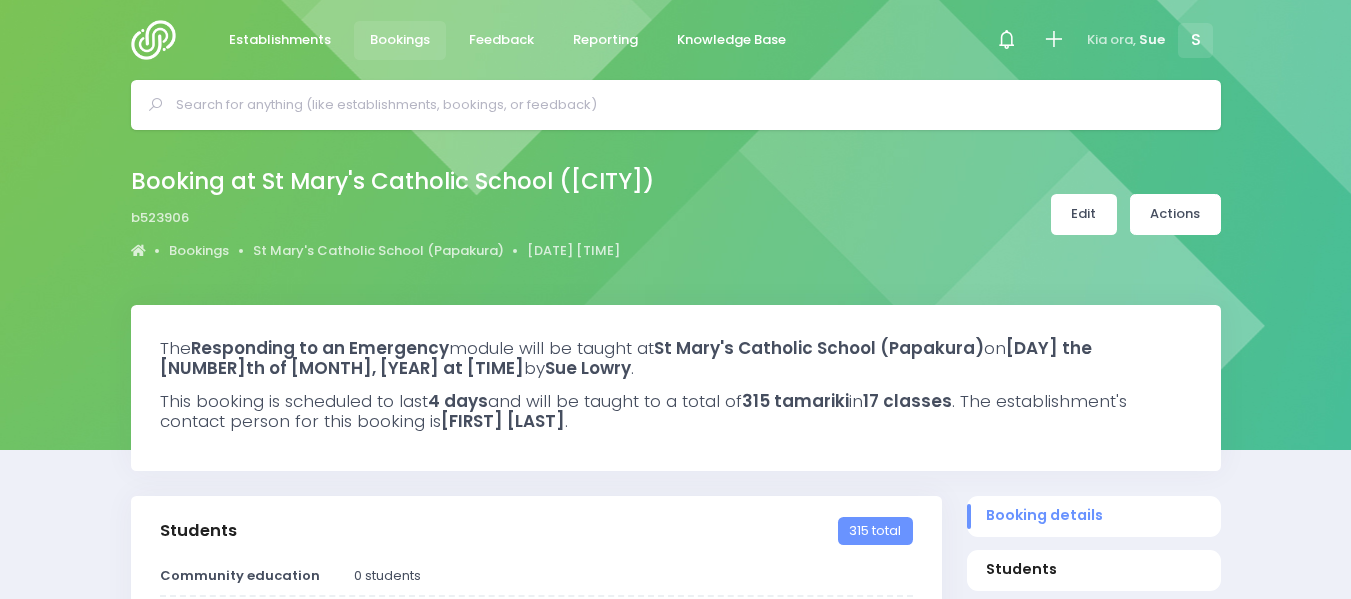 click on "Edit" at bounding box center (1084, 214) 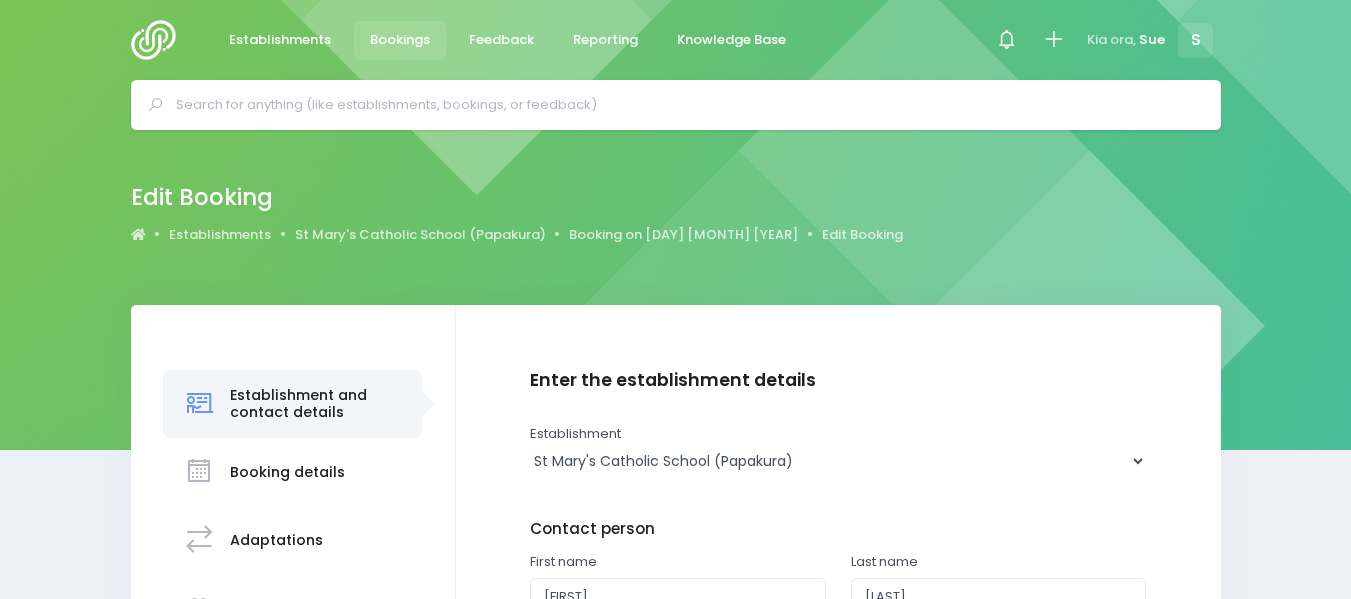 scroll, scrollTop: 0, scrollLeft: 0, axis: both 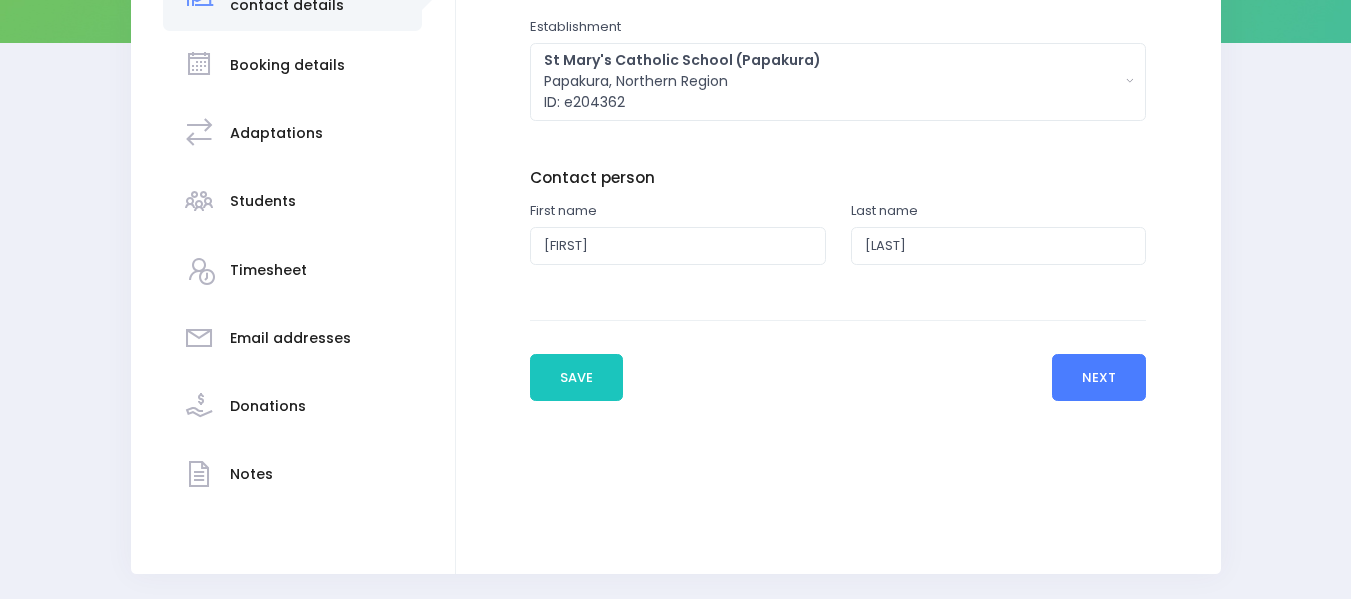click on "Next" at bounding box center (1099, 378) 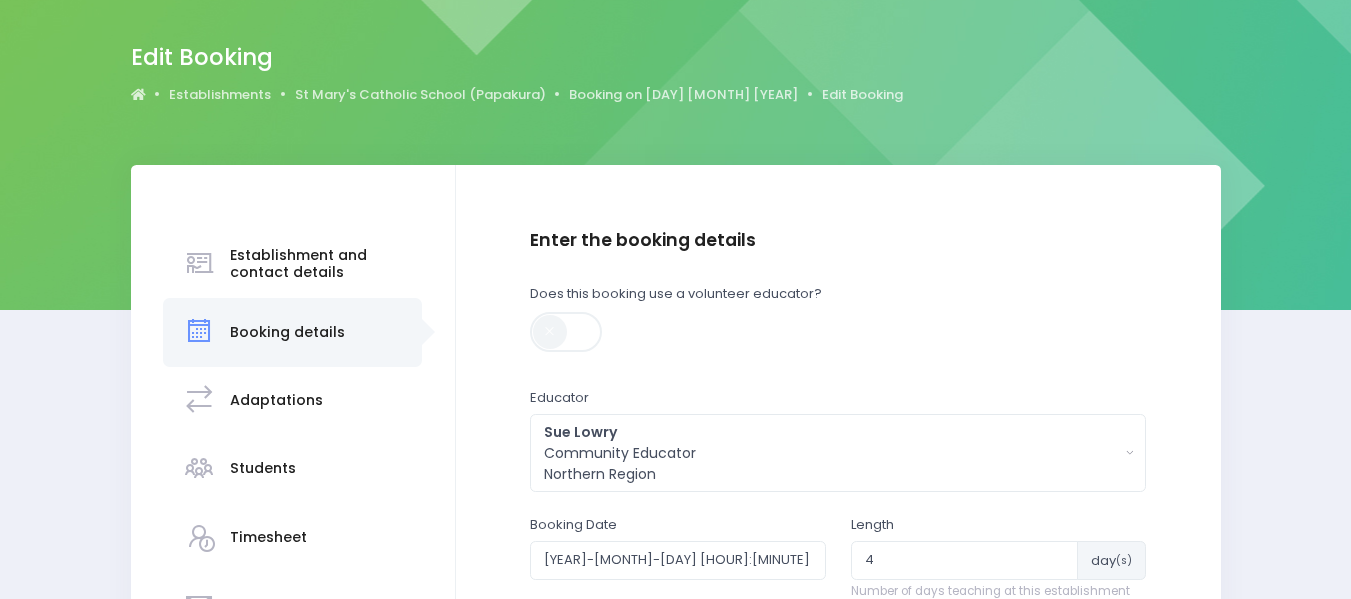 scroll, scrollTop: 0, scrollLeft: 0, axis: both 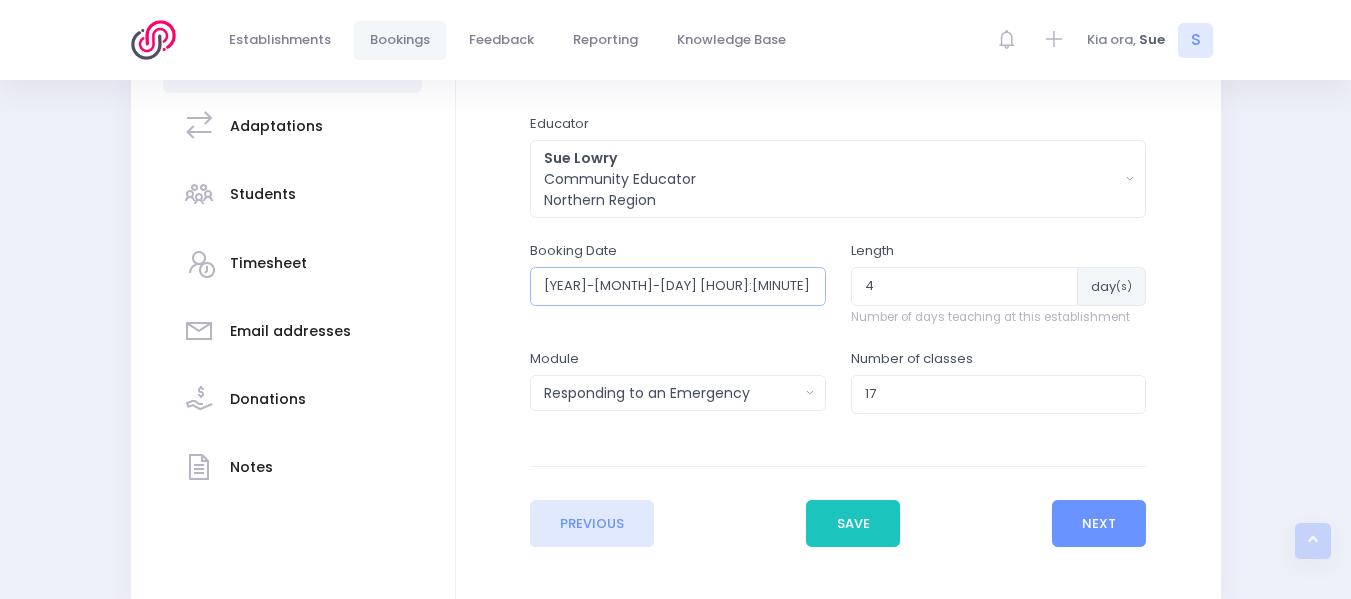 click on "2025-09-15 09:00" at bounding box center [678, 286] 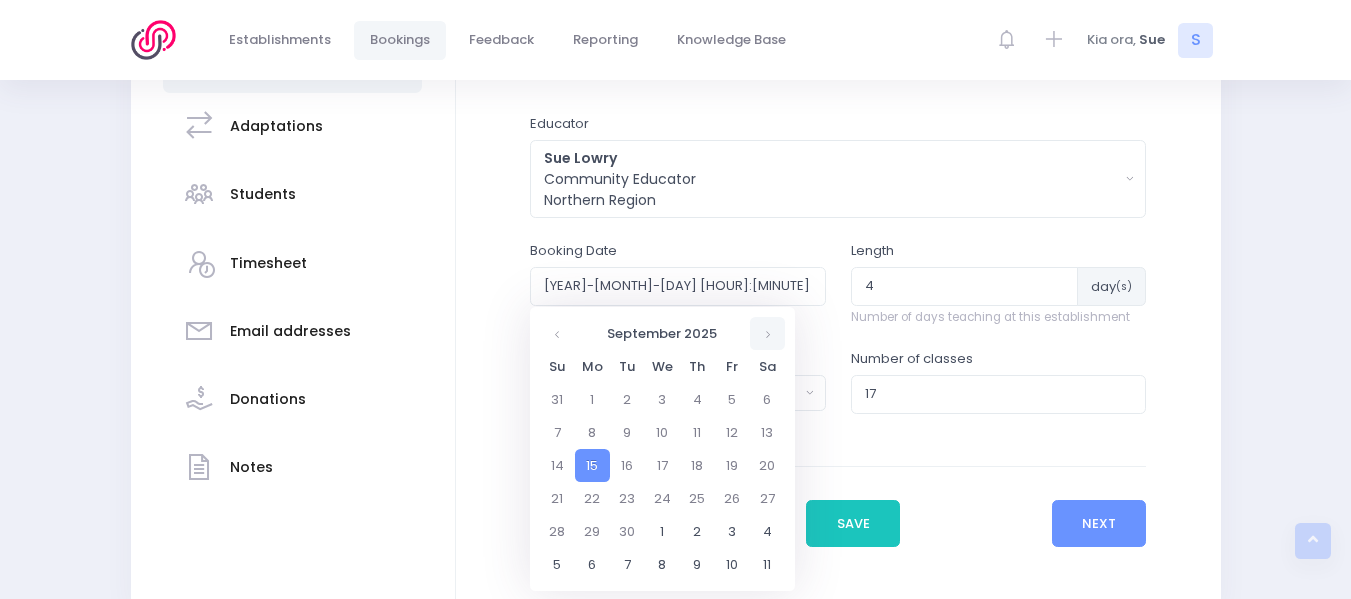 click at bounding box center (767, 333) 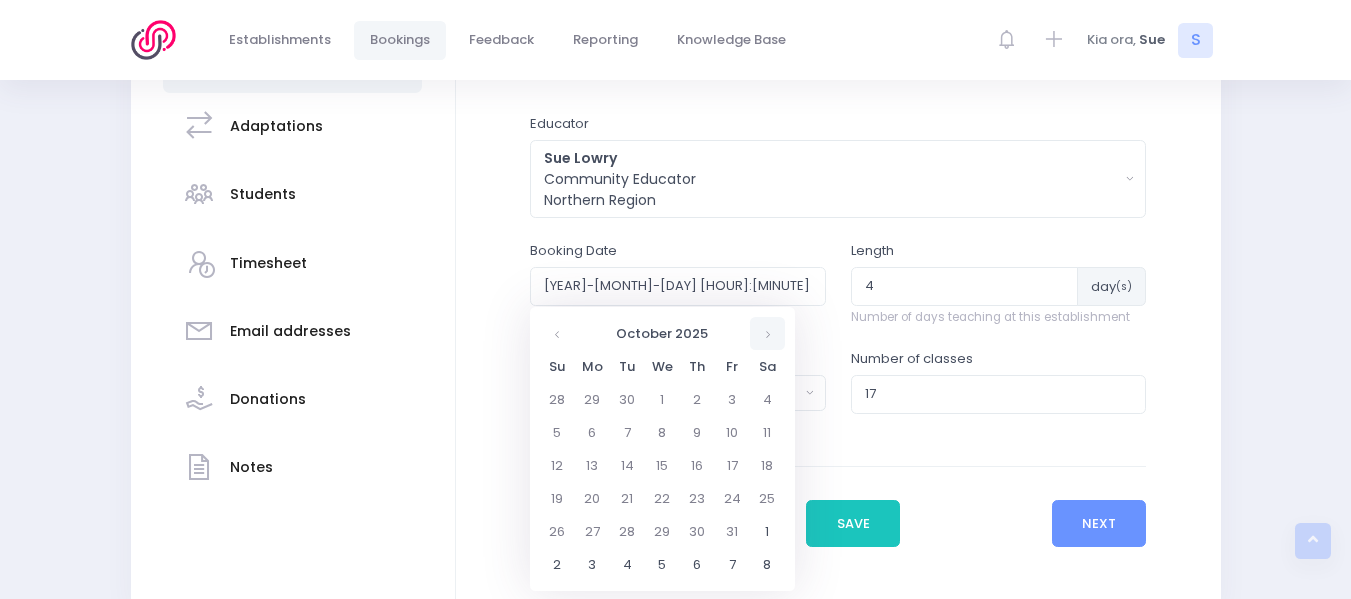 click at bounding box center [767, 333] 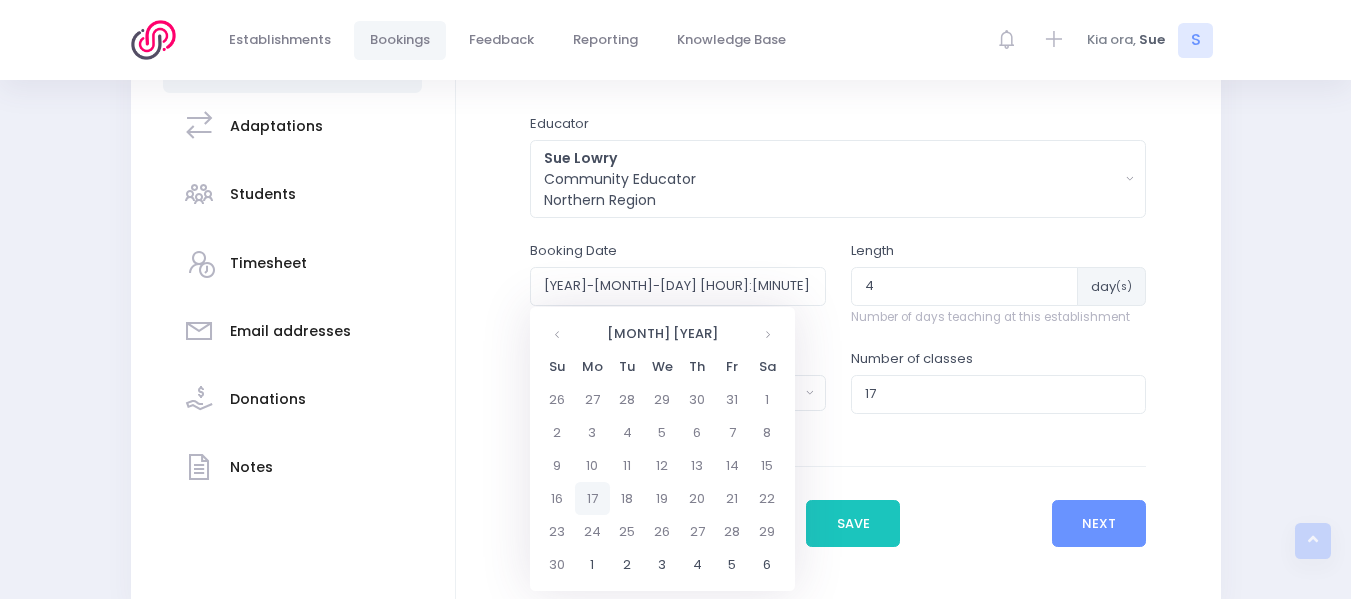 click on "17" at bounding box center [592, 498] 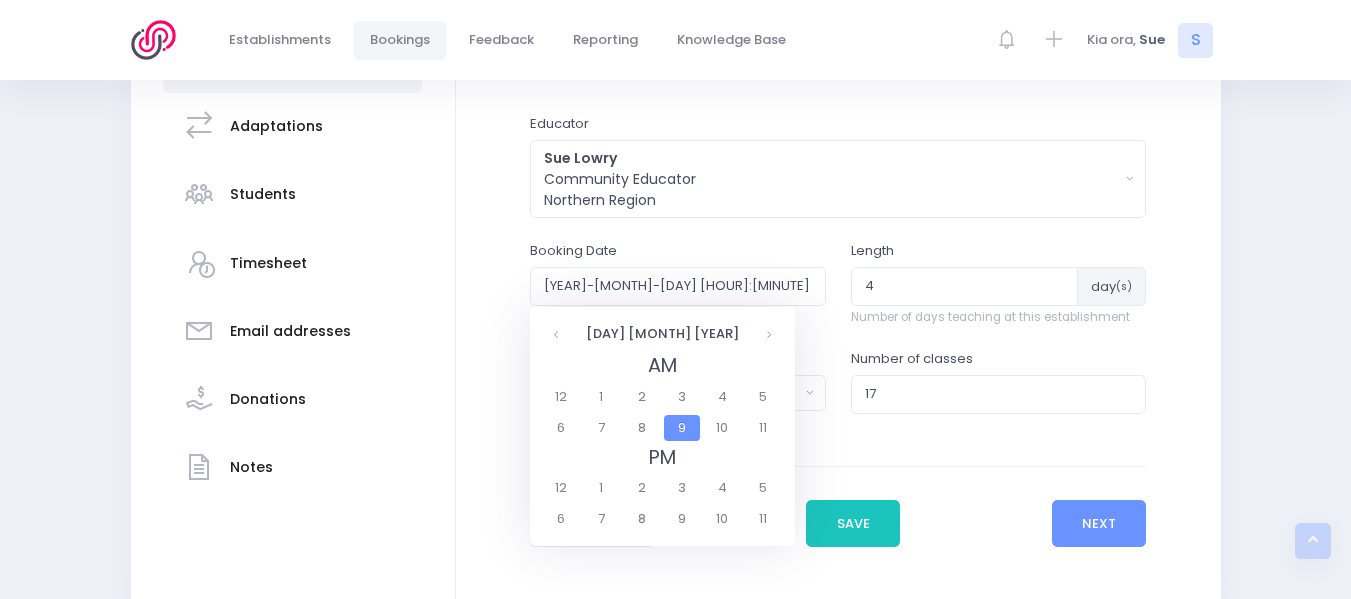 click on "9" at bounding box center [681, 428] 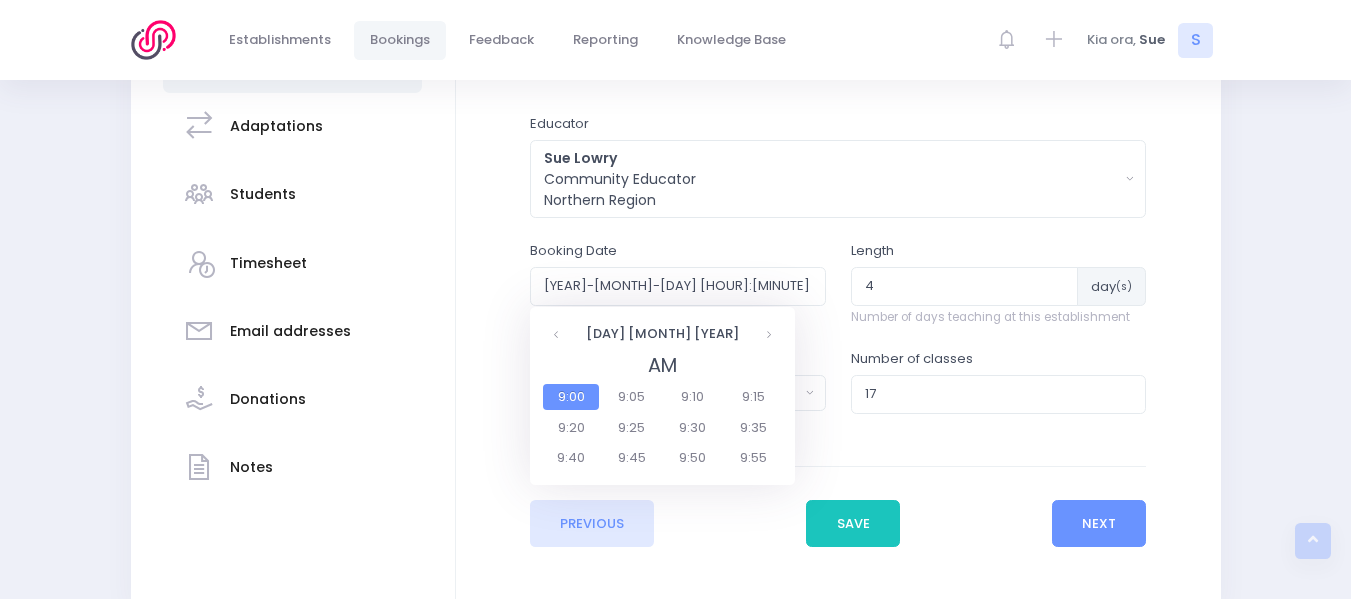 click on "9:00" at bounding box center [571, 397] 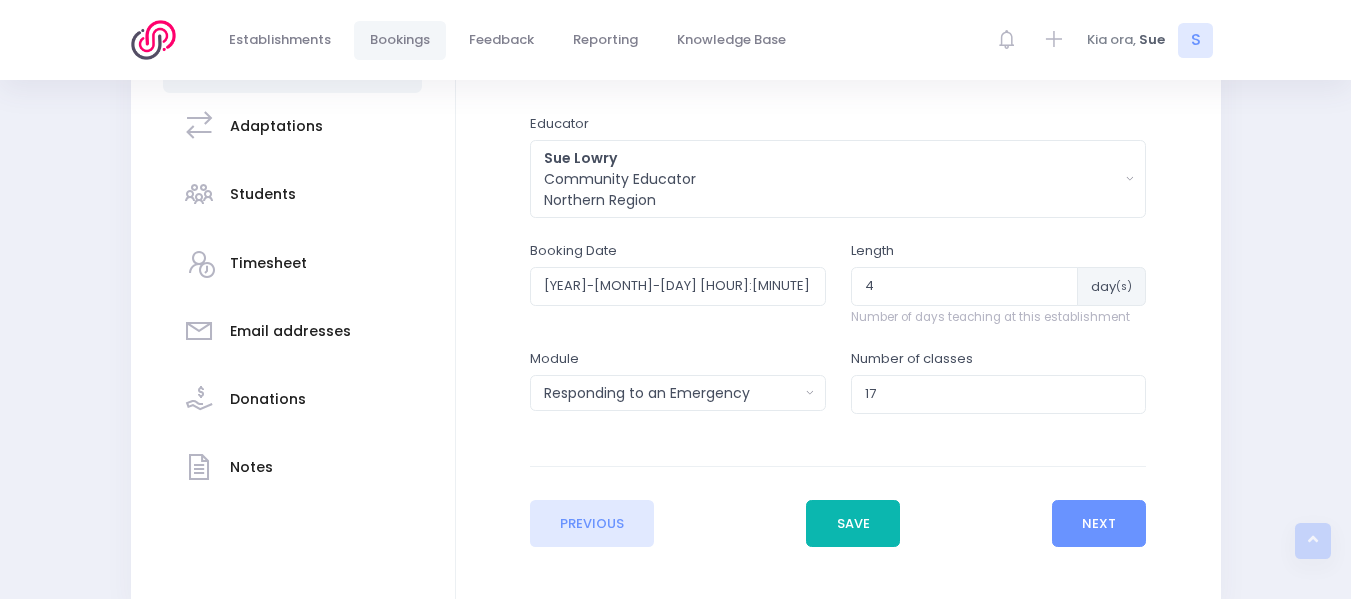click on "Save" at bounding box center [853, 524] 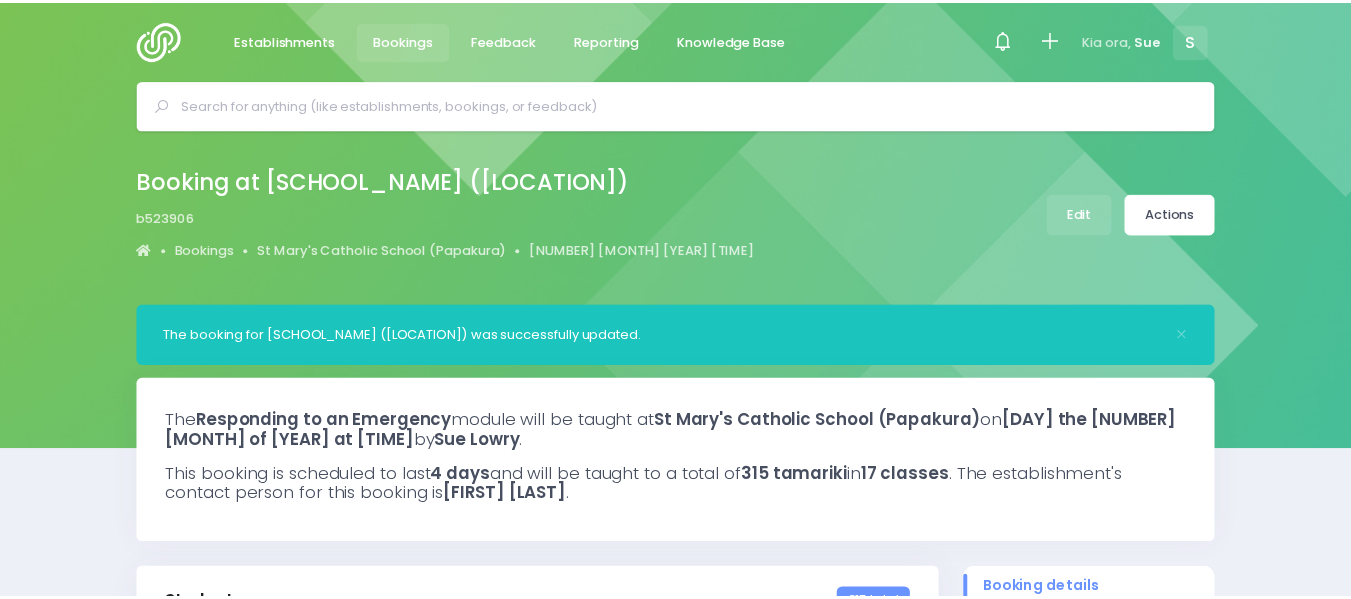 scroll, scrollTop: 0, scrollLeft: 0, axis: both 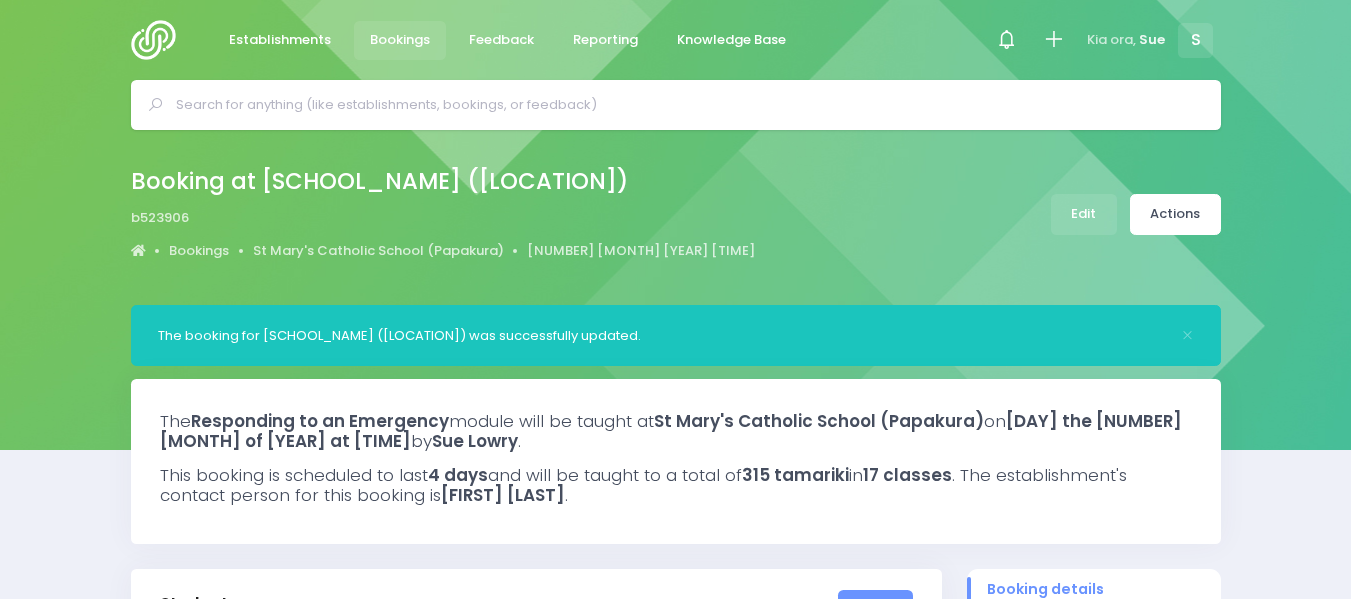select on "5" 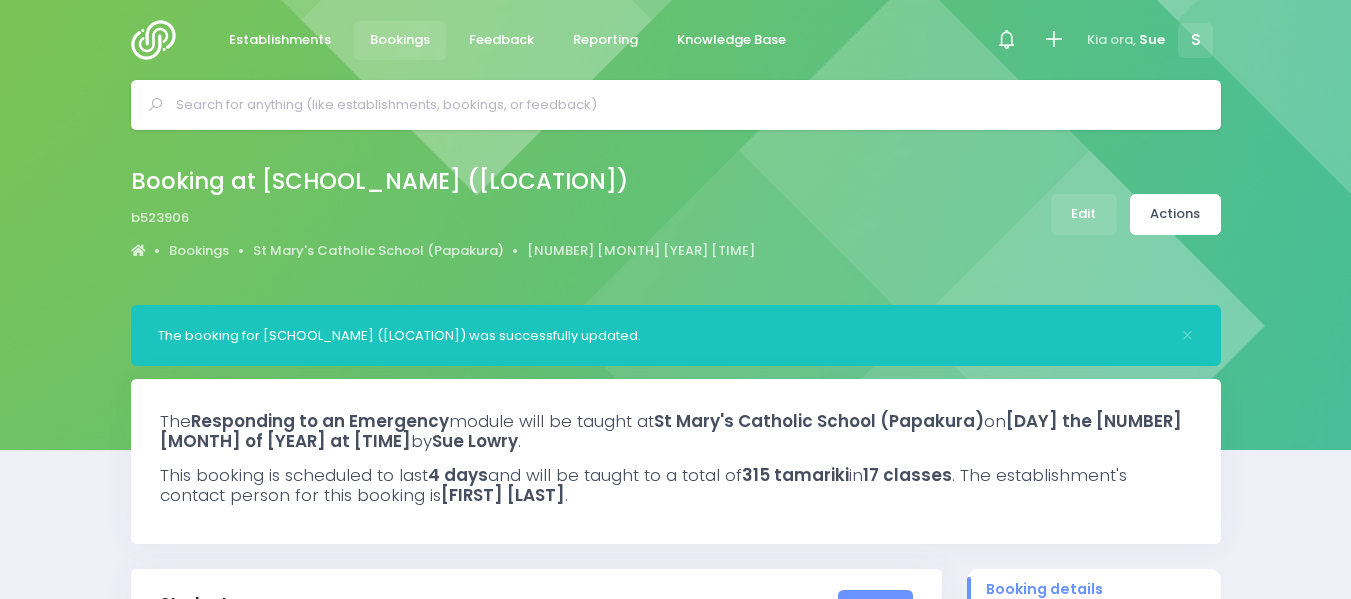 click at bounding box center (159, 40) 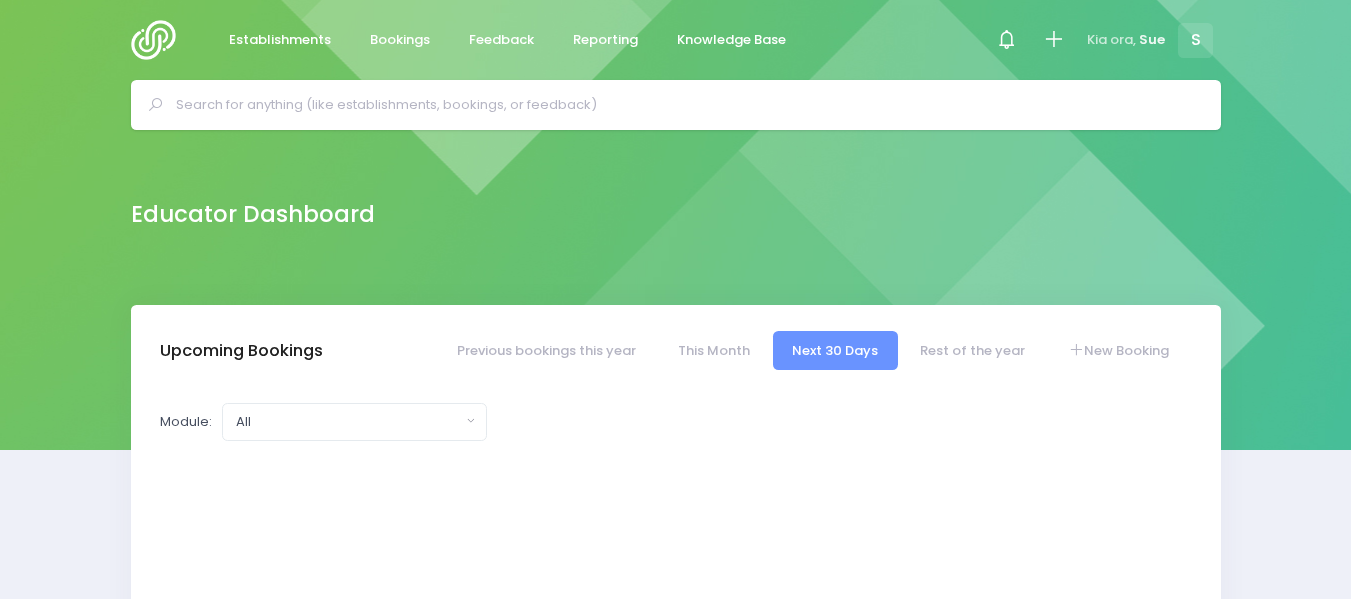 scroll, scrollTop: 0, scrollLeft: 0, axis: both 